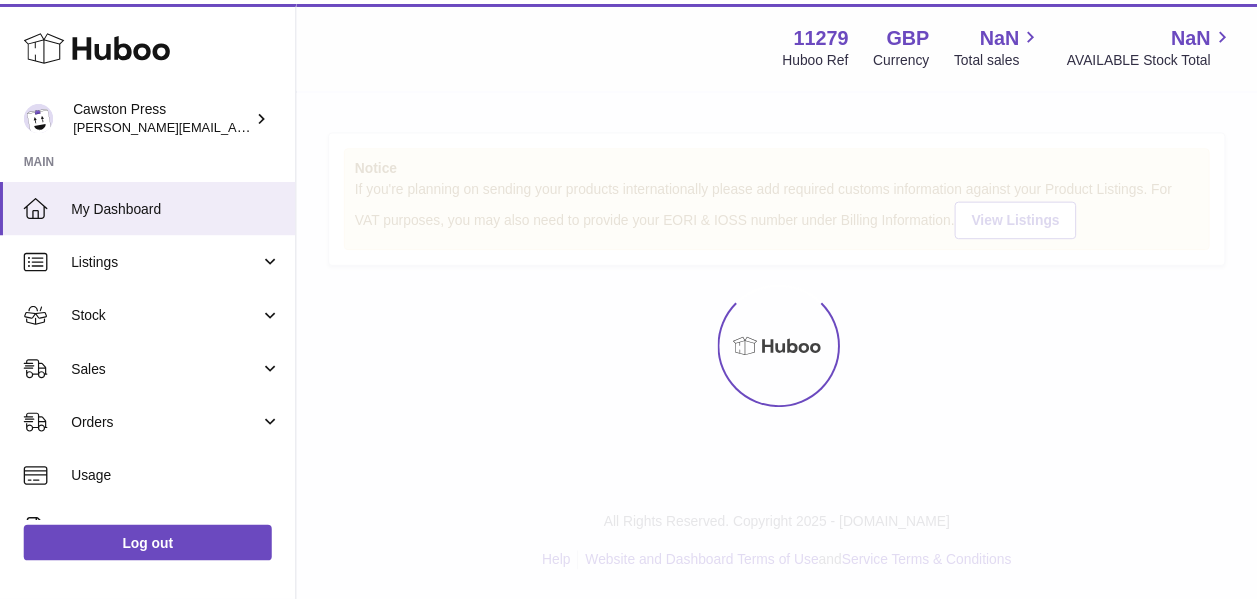 scroll, scrollTop: 0, scrollLeft: 0, axis: both 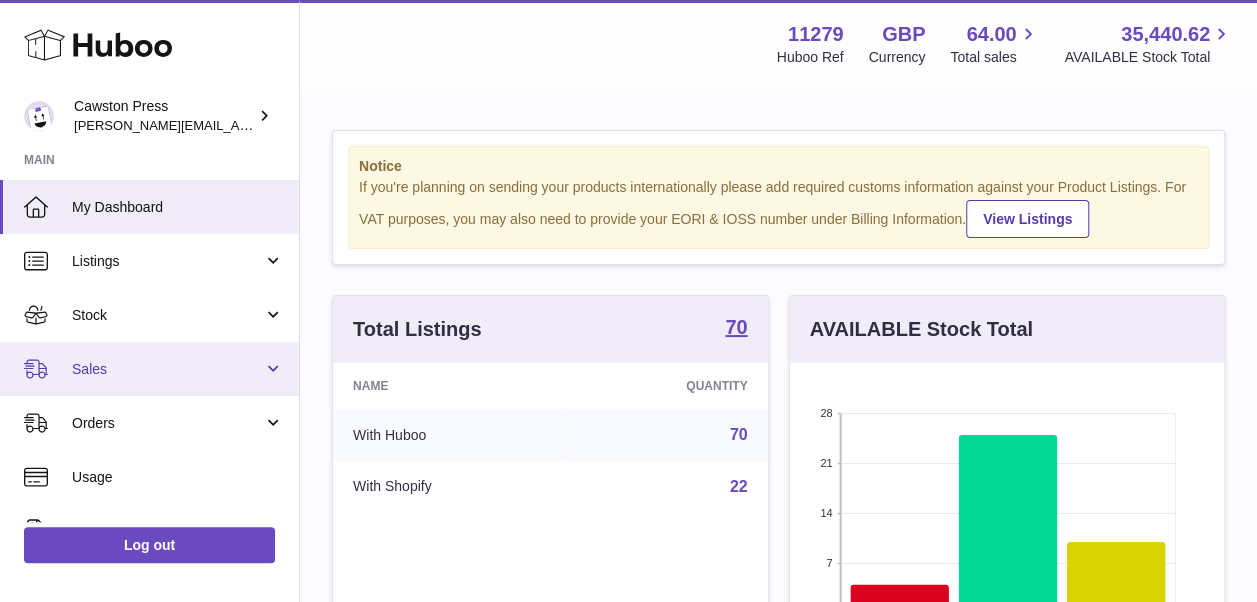 click on "Sales" at bounding box center (167, 369) 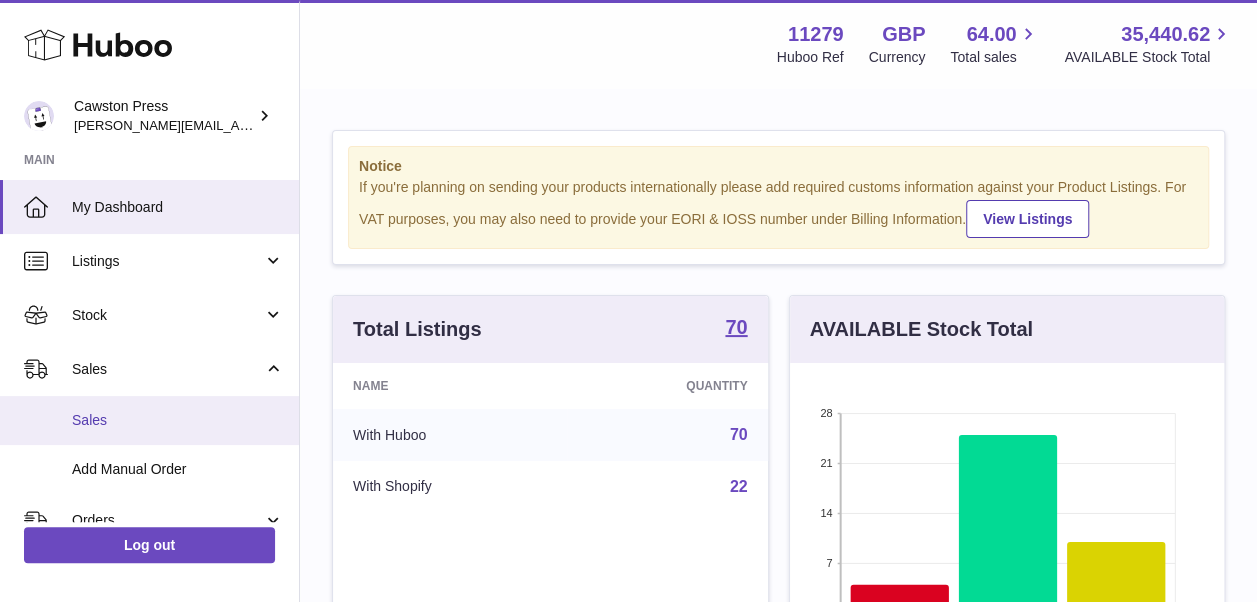 click on "Sales" at bounding box center [178, 420] 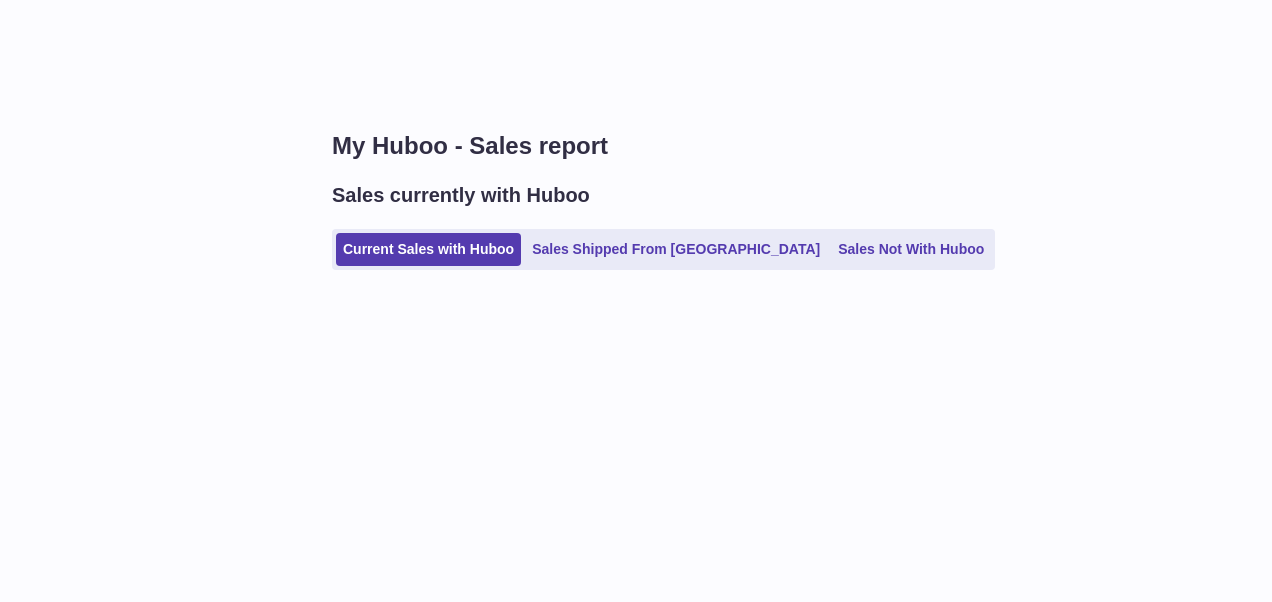 scroll, scrollTop: 0, scrollLeft: 0, axis: both 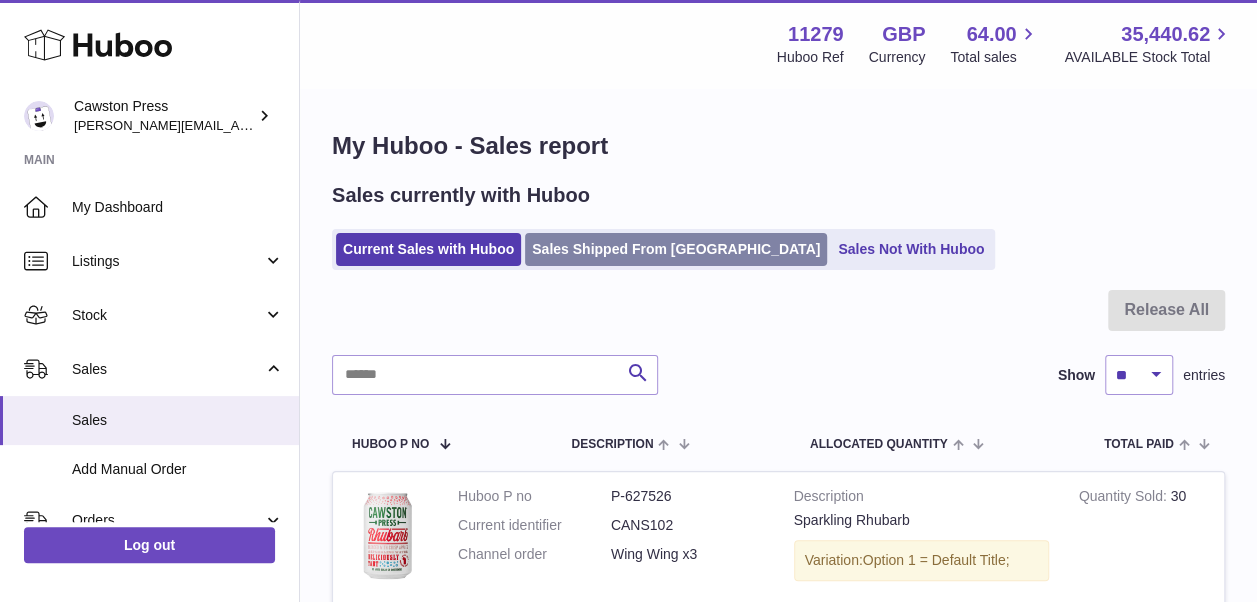 click on "Sales Shipped From [GEOGRAPHIC_DATA]" at bounding box center [676, 249] 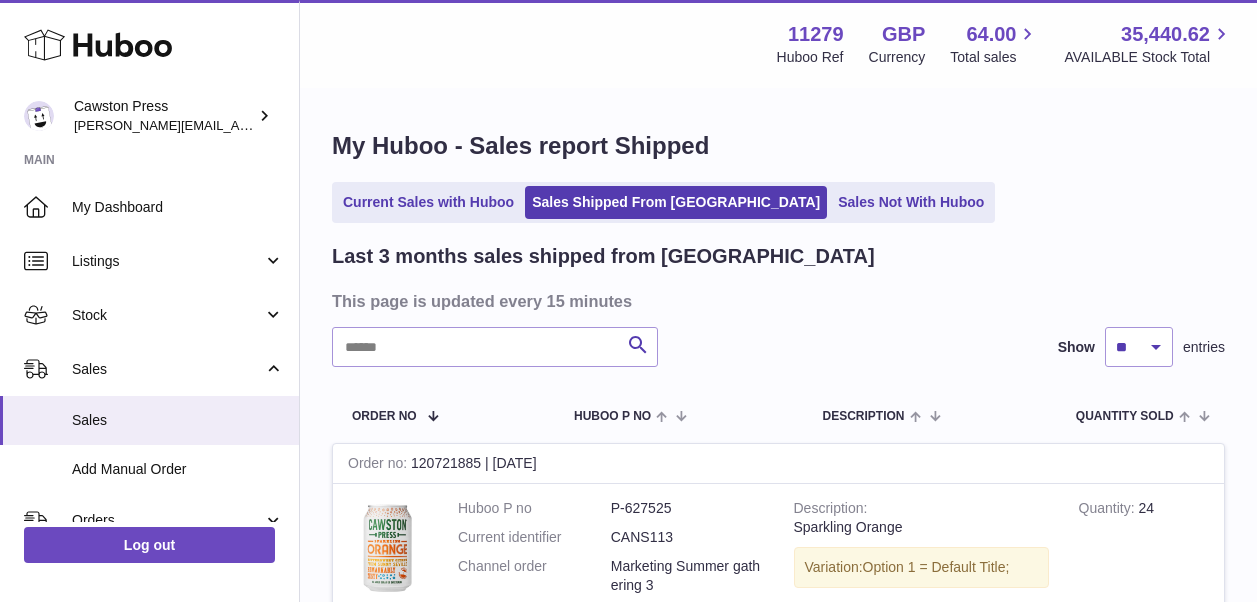 scroll, scrollTop: 0, scrollLeft: 0, axis: both 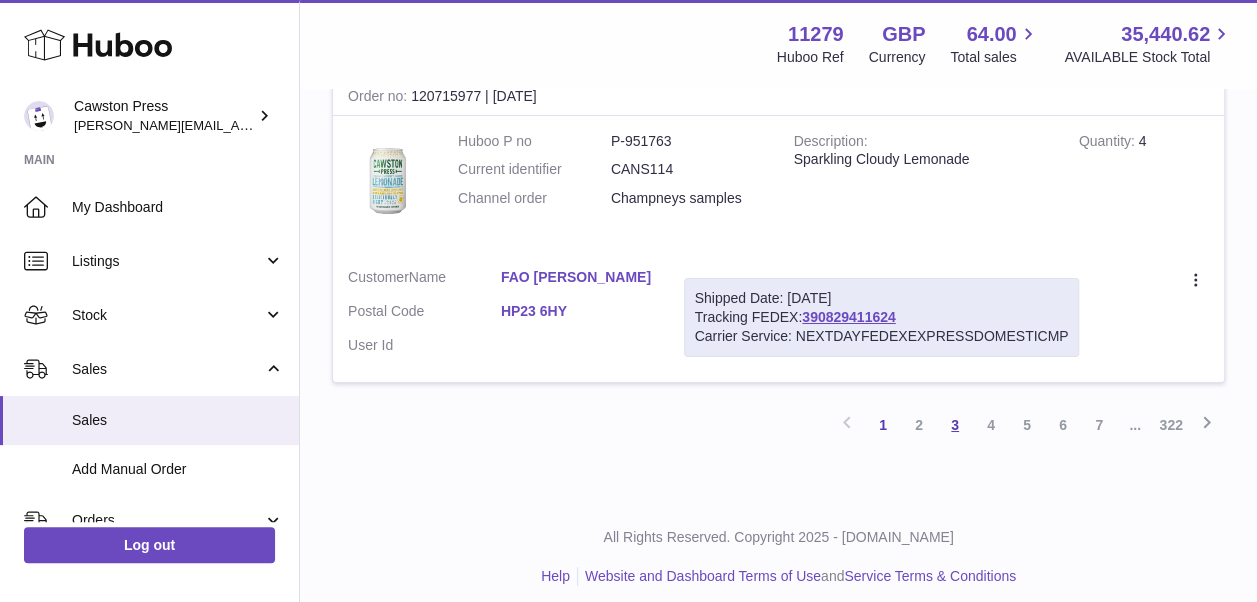 click on "3" at bounding box center [955, 425] 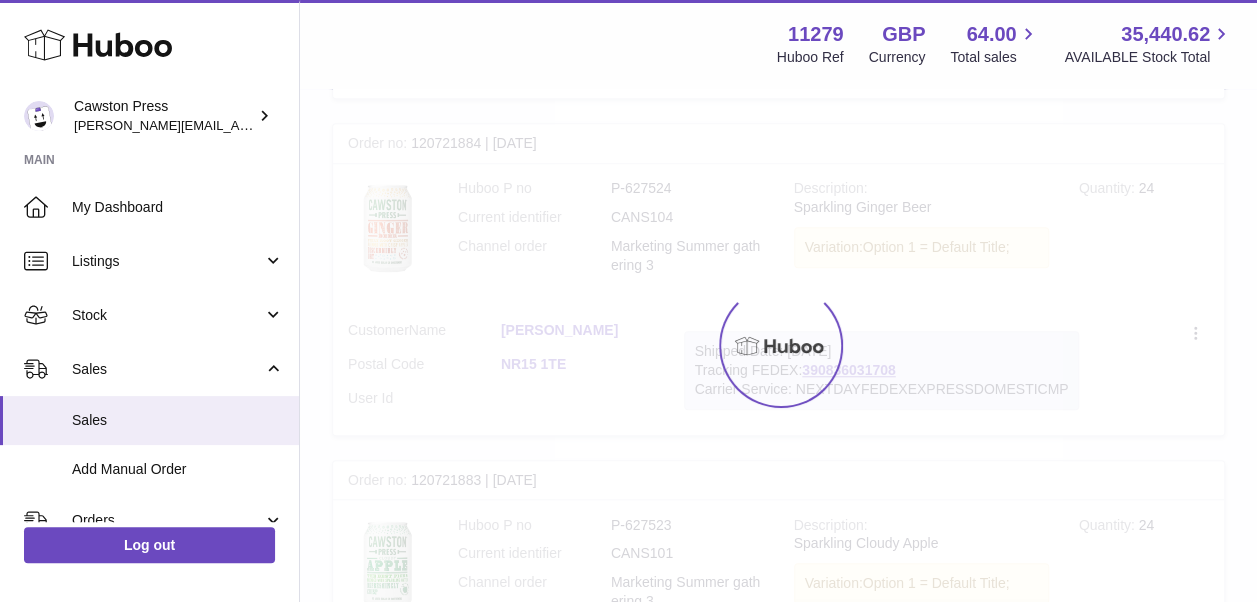 scroll, scrollTop: 90, scrollLeft: 0, axis: vertical 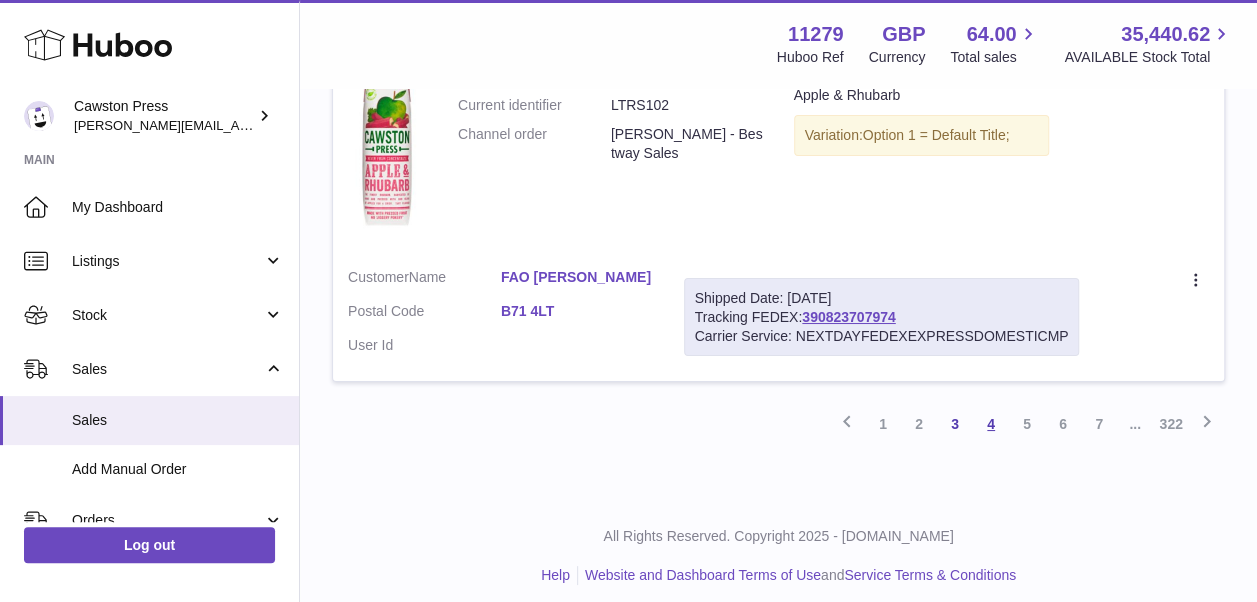click on "4" at bounding box center [991, 424] 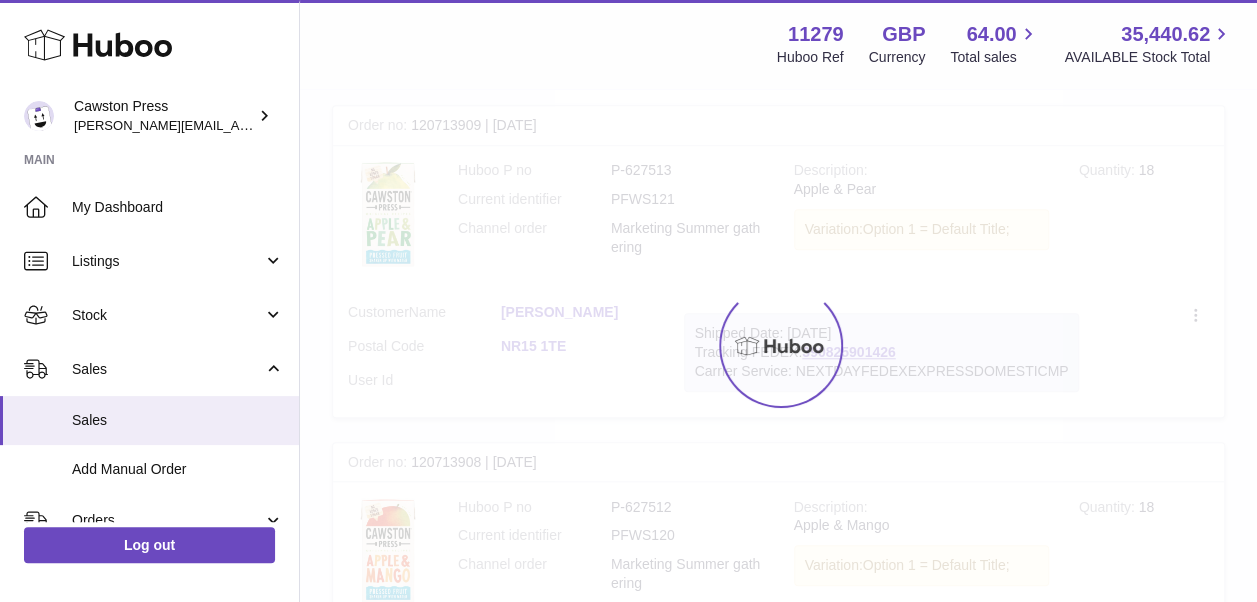 scroll, scrollTop: 90, scrollLeft: 0, axis: vertical 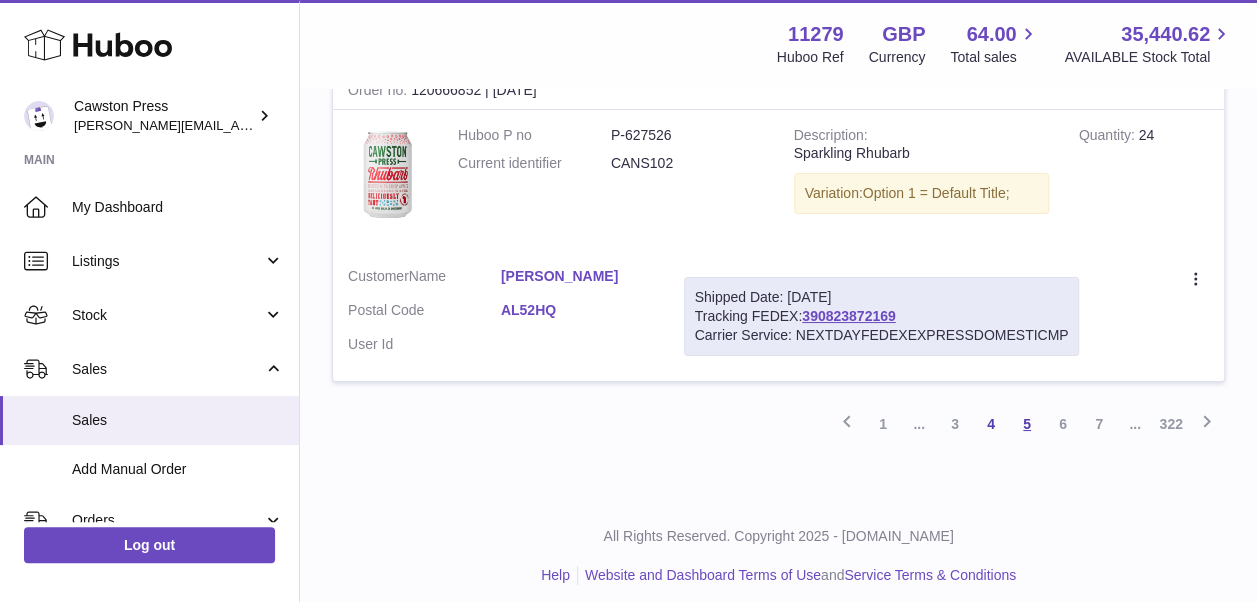 click on "5" at bounding box center (1027, 424) 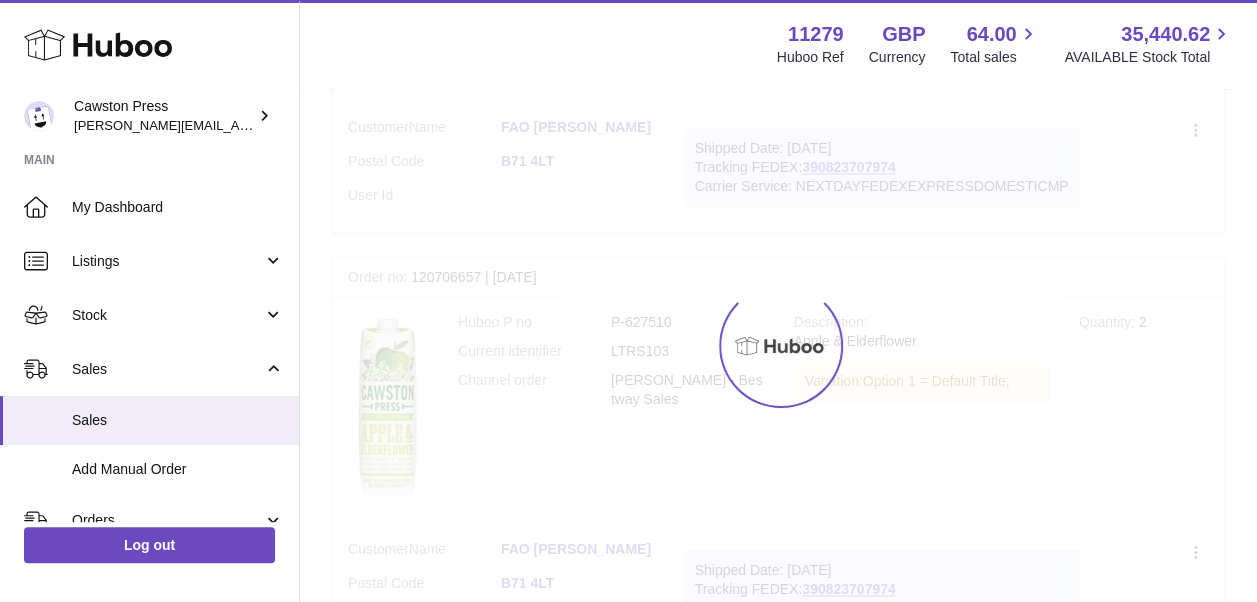 scroll, scrollTop: 90, scrollLeft: 0, axis: vertical 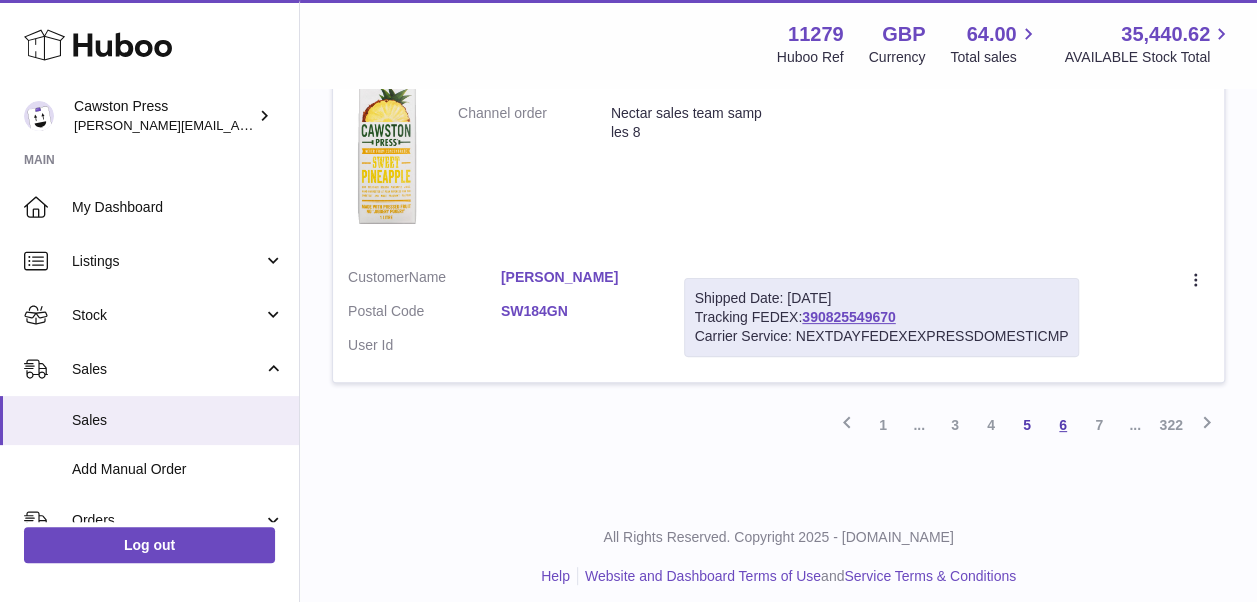click on "6" at bounding box center [1063, 425] 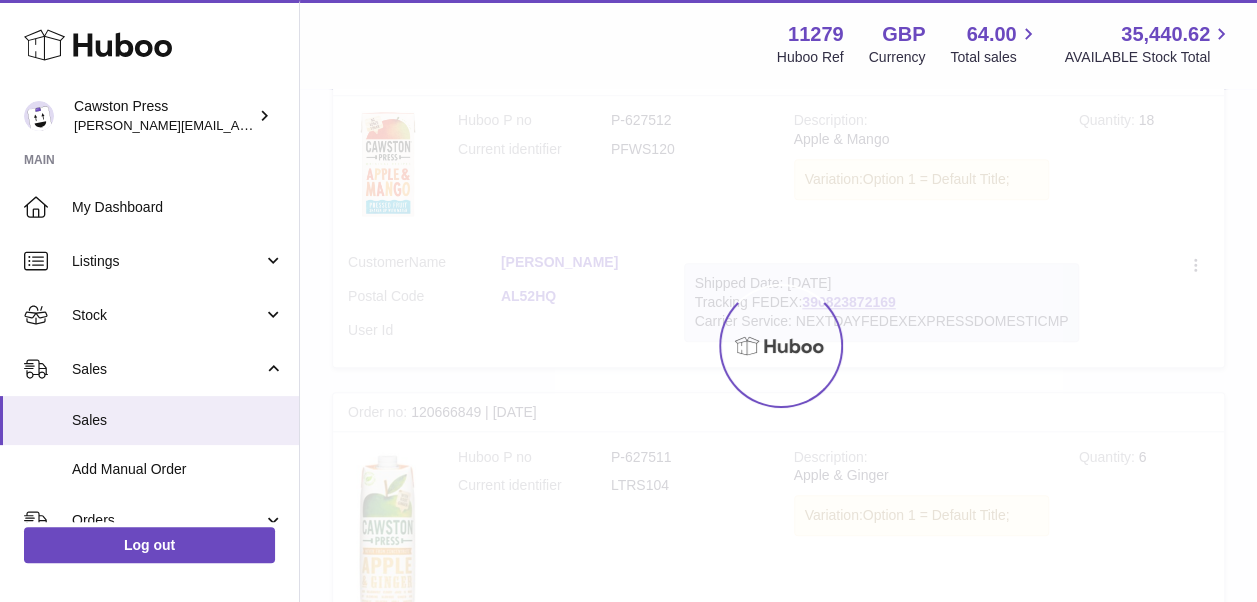 scroll, scrollTop: 90, scrollLeft: 0, axis: vertical 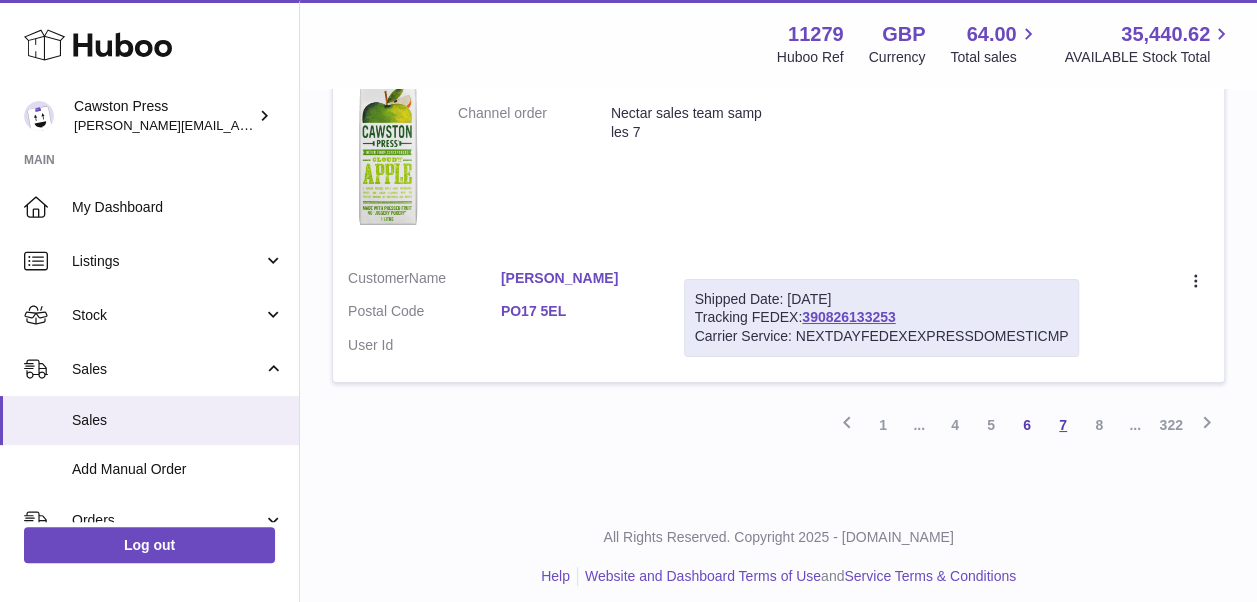 click on "7" at bounding box center (1063, 425) 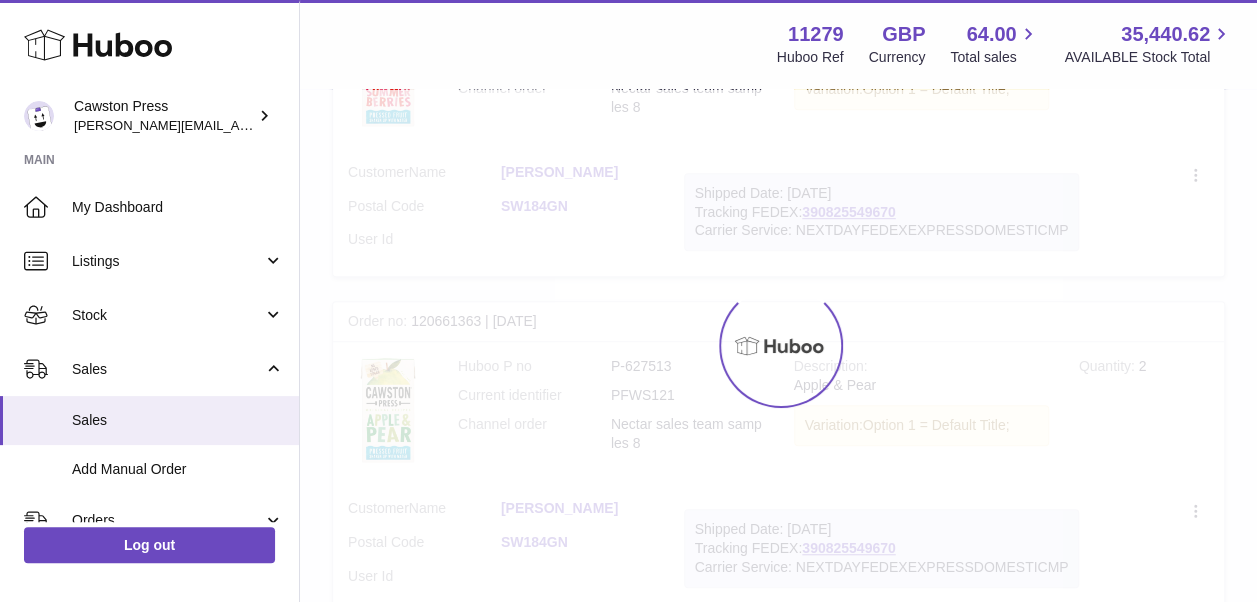scroll, scrollTop: 90, scrollLeft: 0, axis: vertical 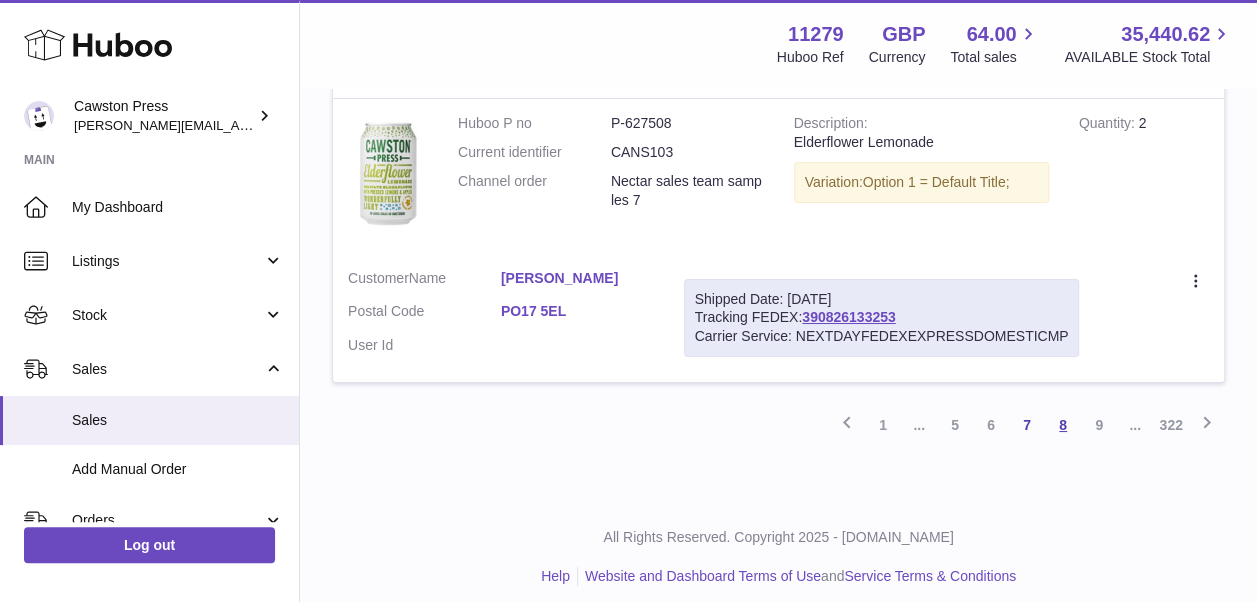 click on "8" at bounding box center [1063, 425] 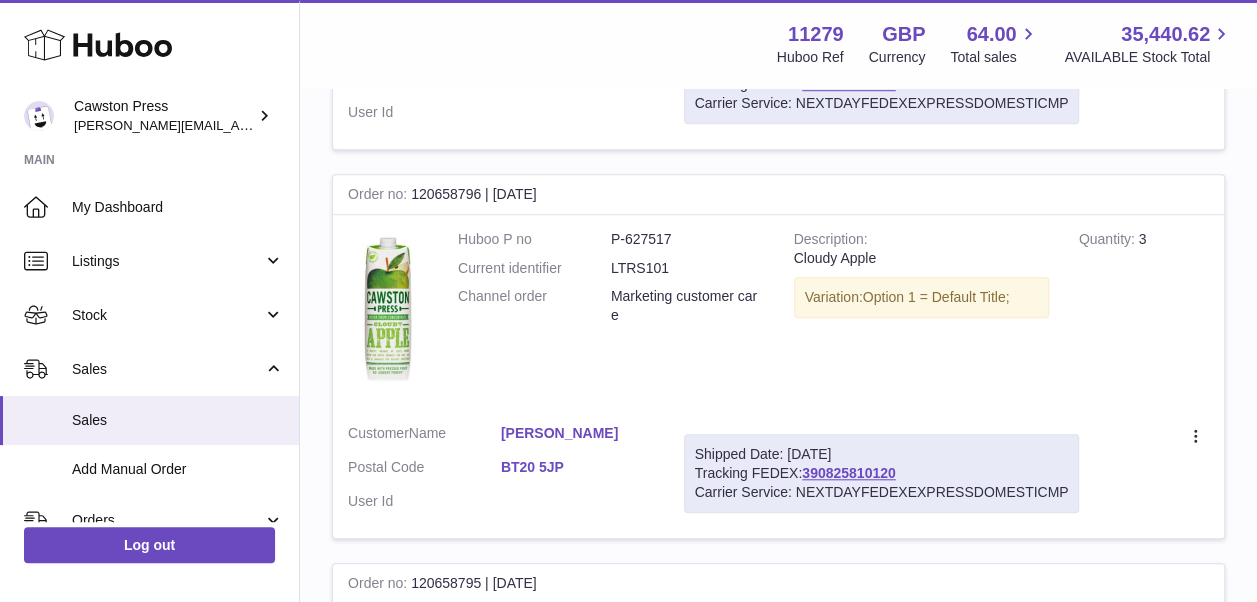scroll, scrollTop: 90, scrollLeft: 0, axis: vertical 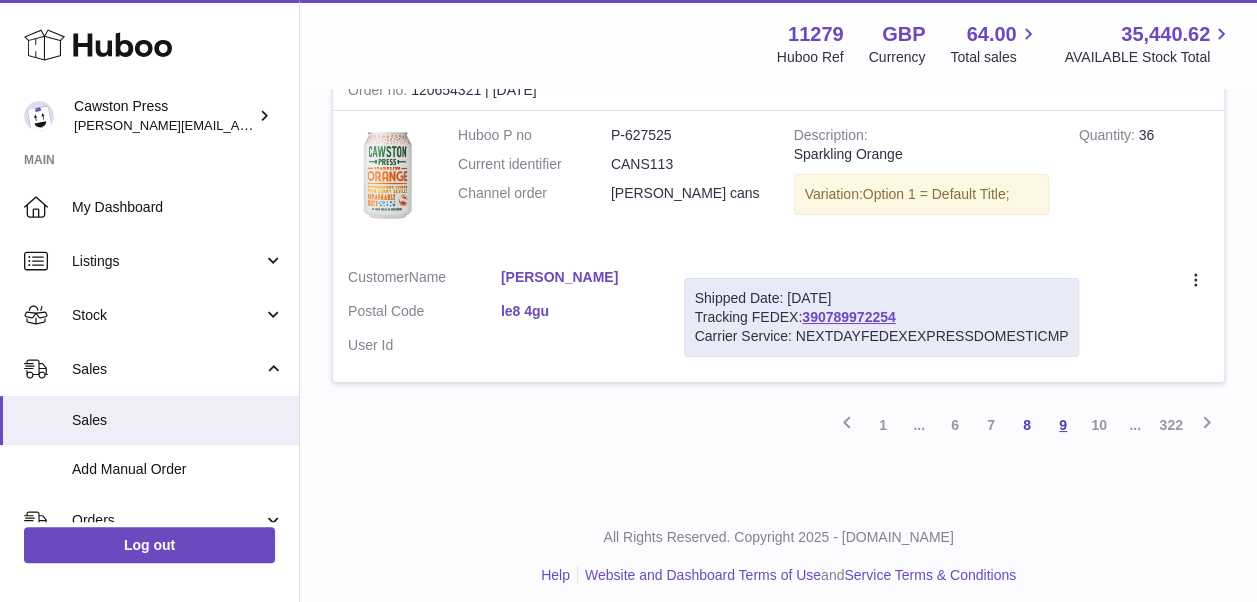 click on "9" at bounding box center [1063, 425] 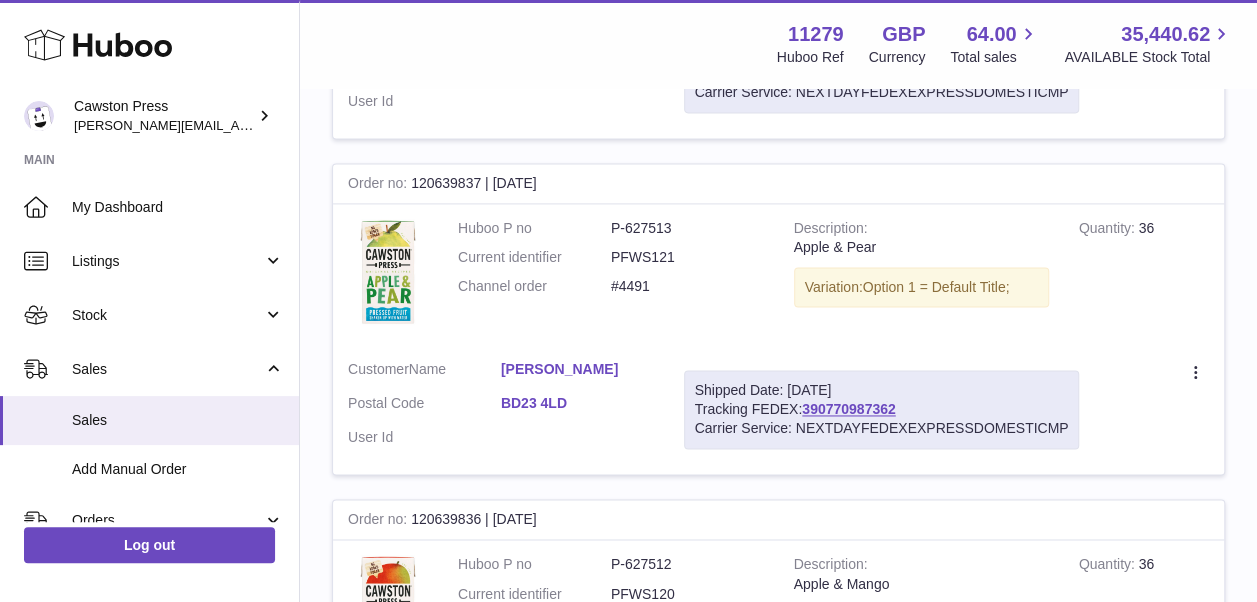 scroll, scrollTop: 1634, scrollLeft: 0, axis: vertical 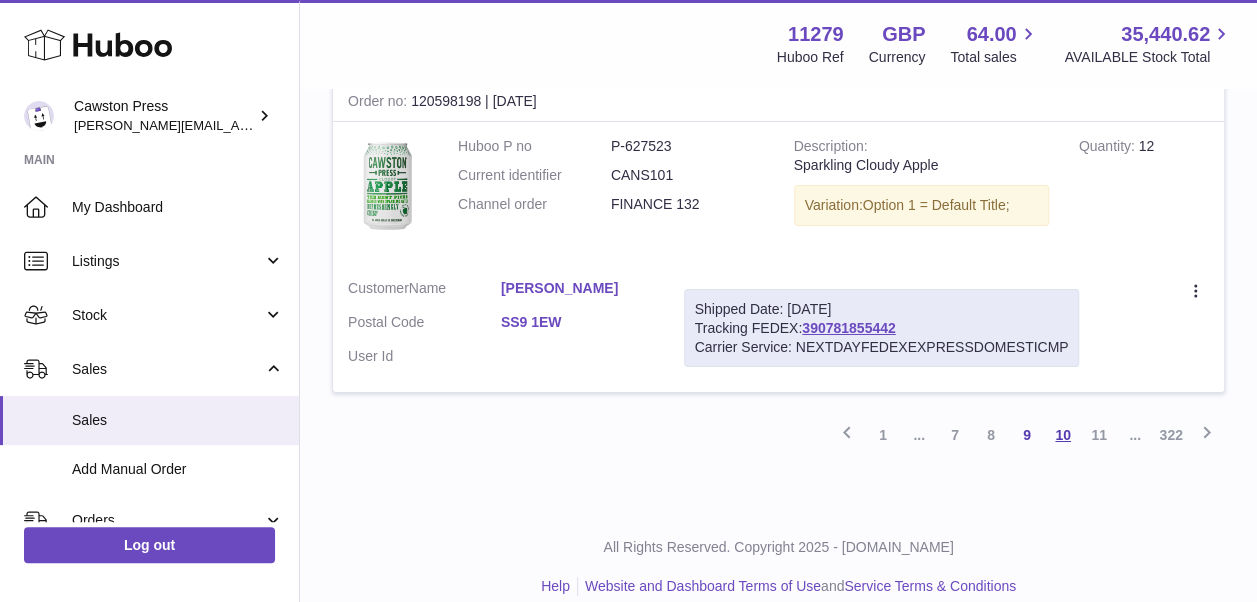 click on "10" at bounding box center [1063, 435] 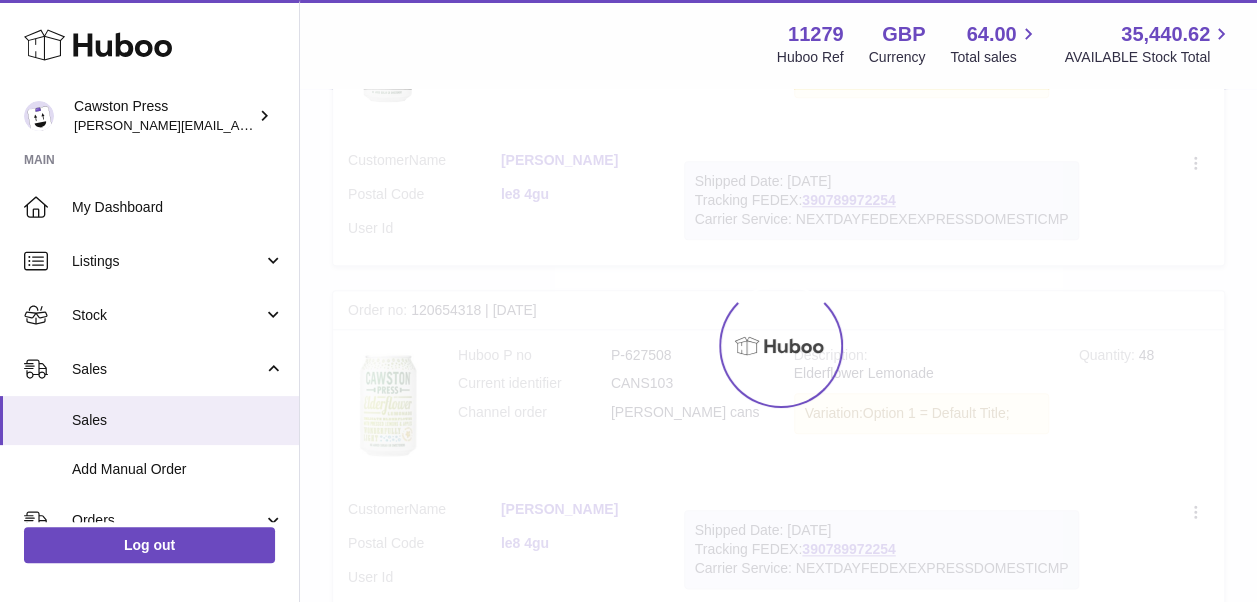 scroll, scrollTop: 90, scrollLeft: 0, axis: vertical 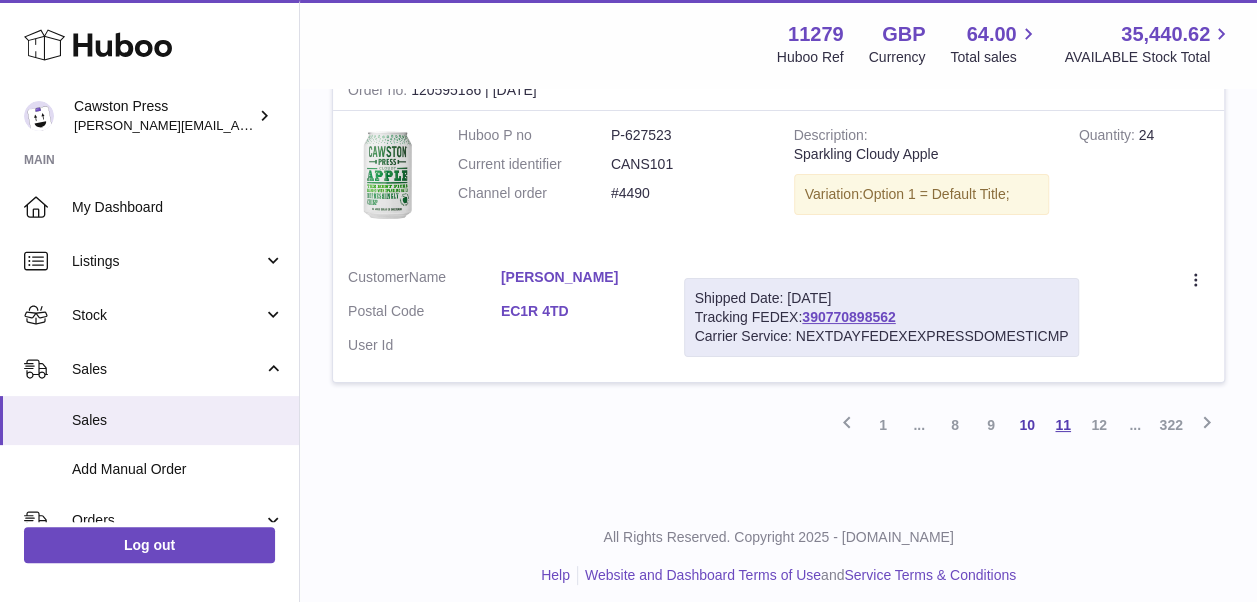 click on "11" at bounding box center [1063, 425] 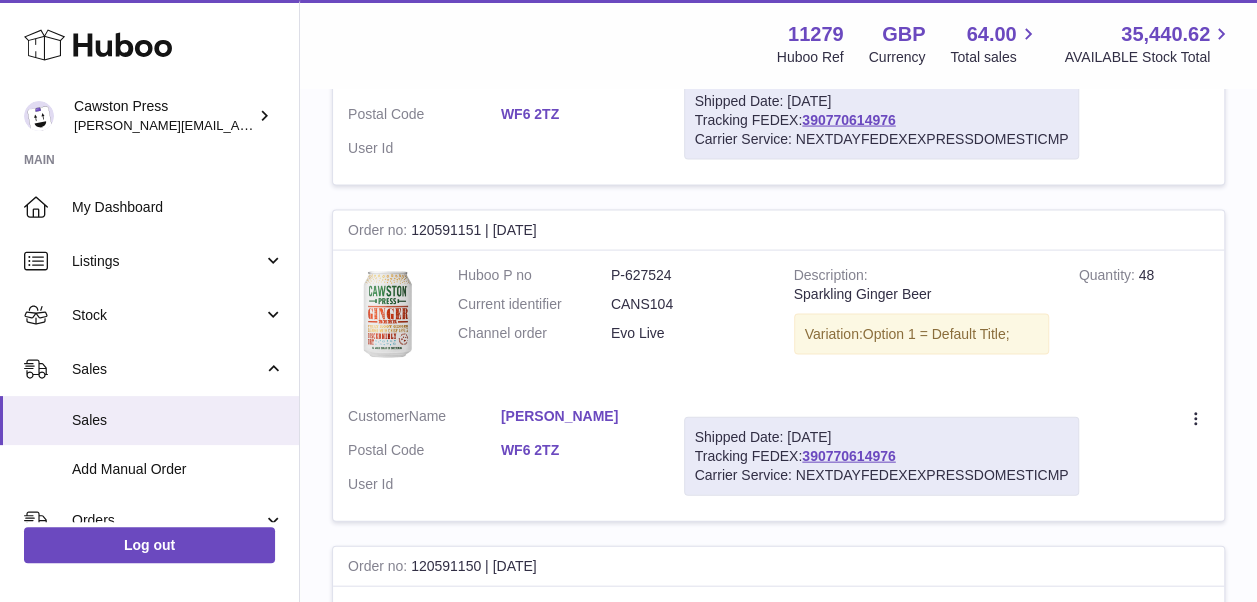 scroll, scrollTop: 1965, scrollLeft: 0, axis: vertical 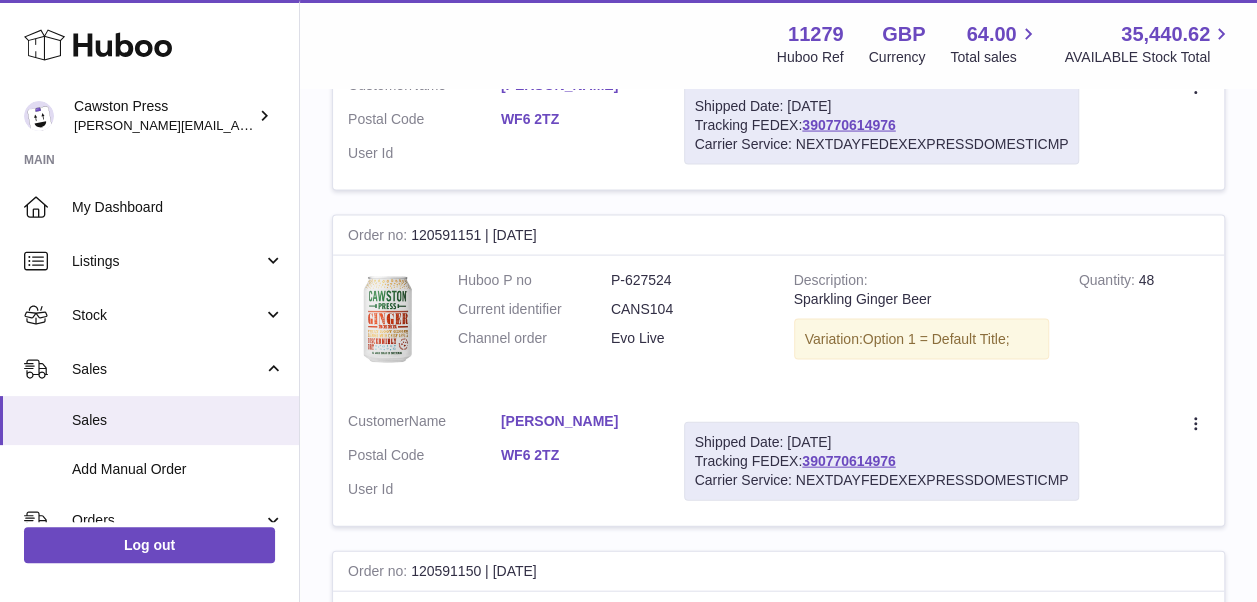 click on "Shipped Date: [DATE]
Tracking FEDEX:
390770614976
Carrier Service: NEXTDAYFEDEXEXPRESSDOMESTICMP" at bounding box center (882, 461) 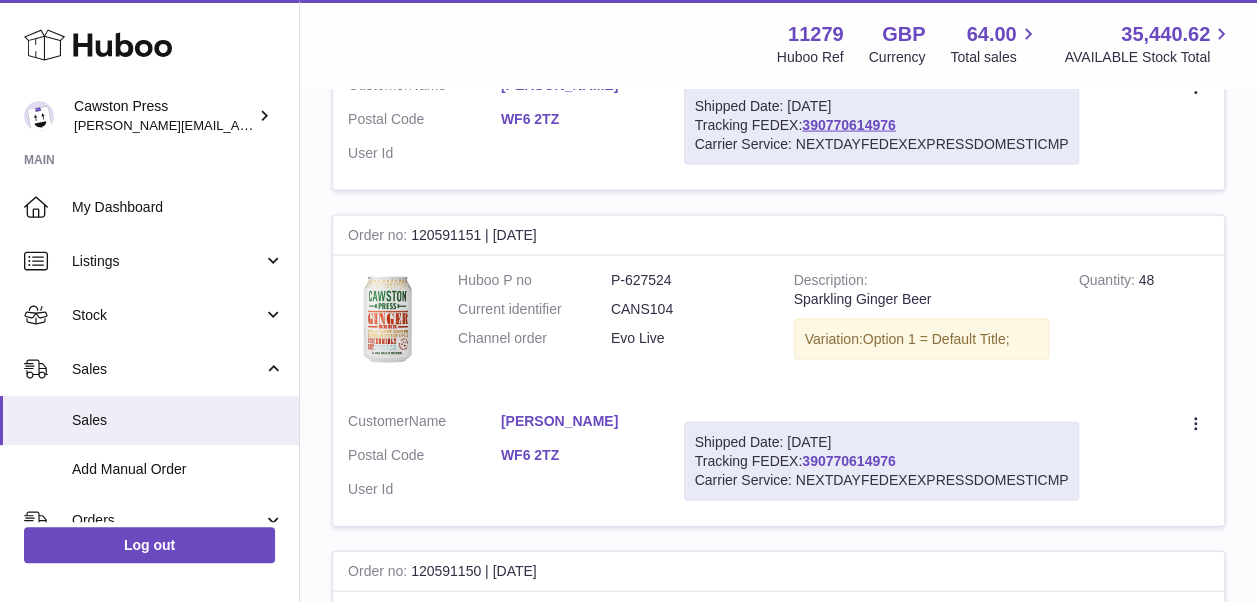 click on "390770614976" at bounding box center [848, 461] 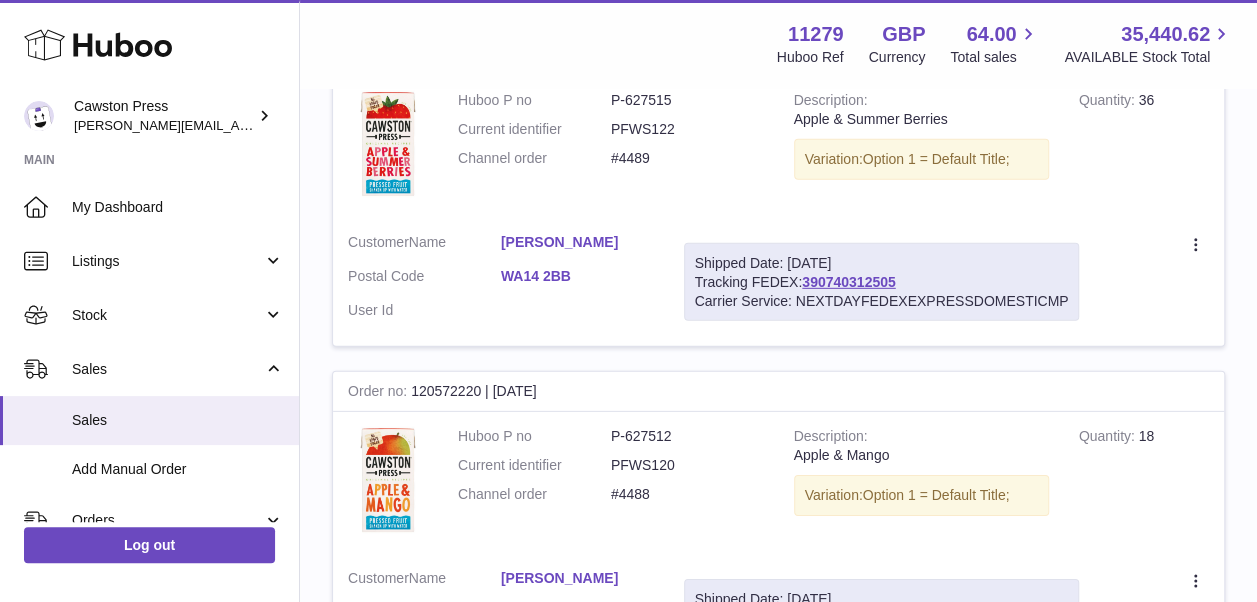scroll, scrollTop: 2834, scrollLeft: 0, axis: vertical 